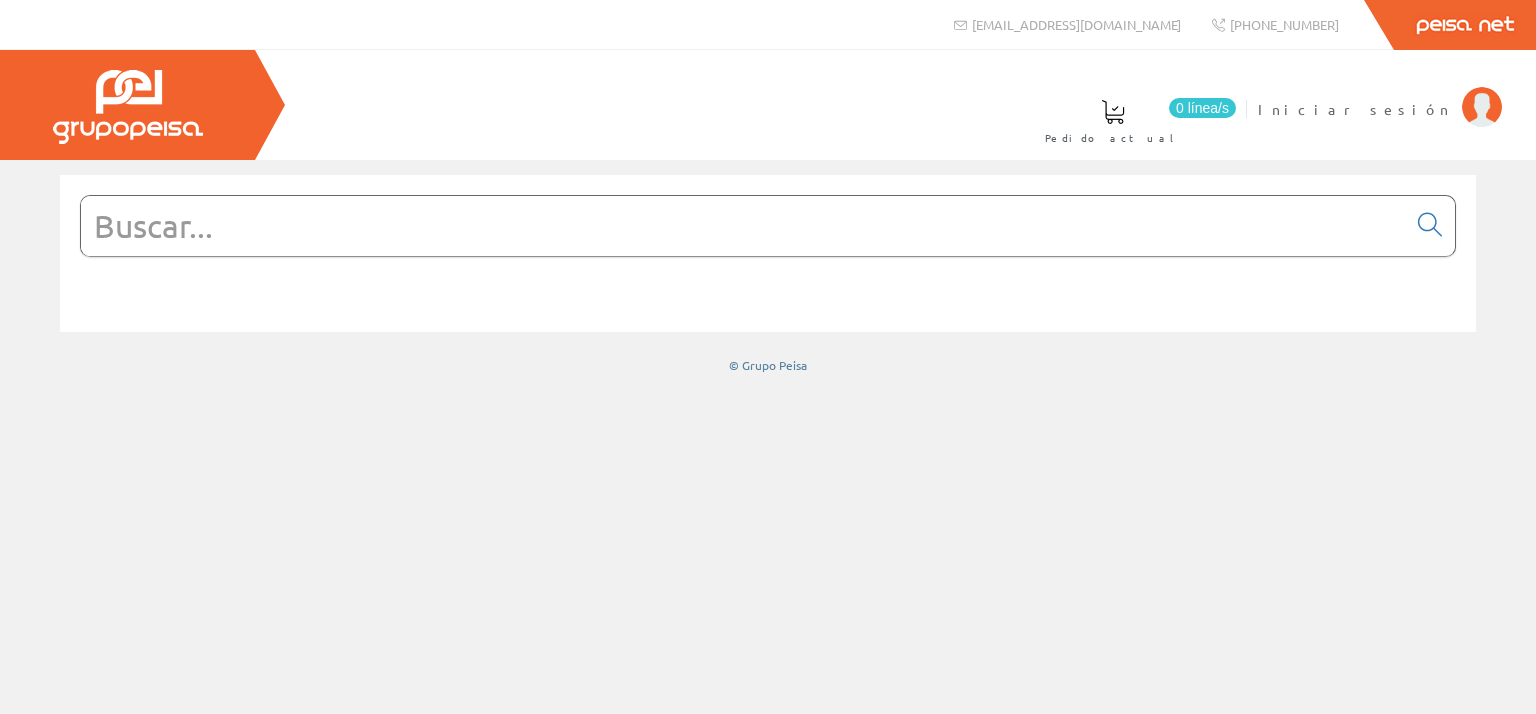 scroll, scrollTop: 0, scrollLeft: 0, axis: both 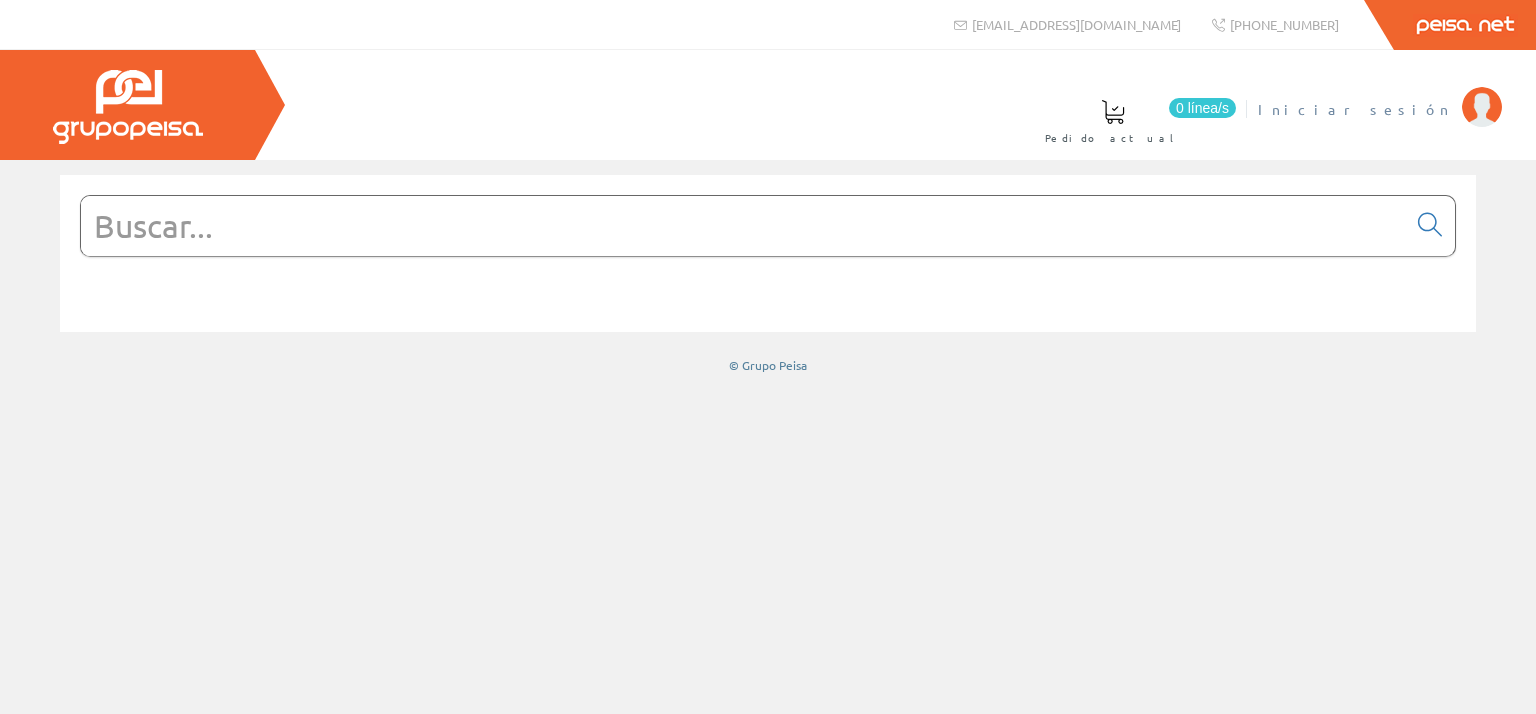 click at bounding box center [1482, 107] 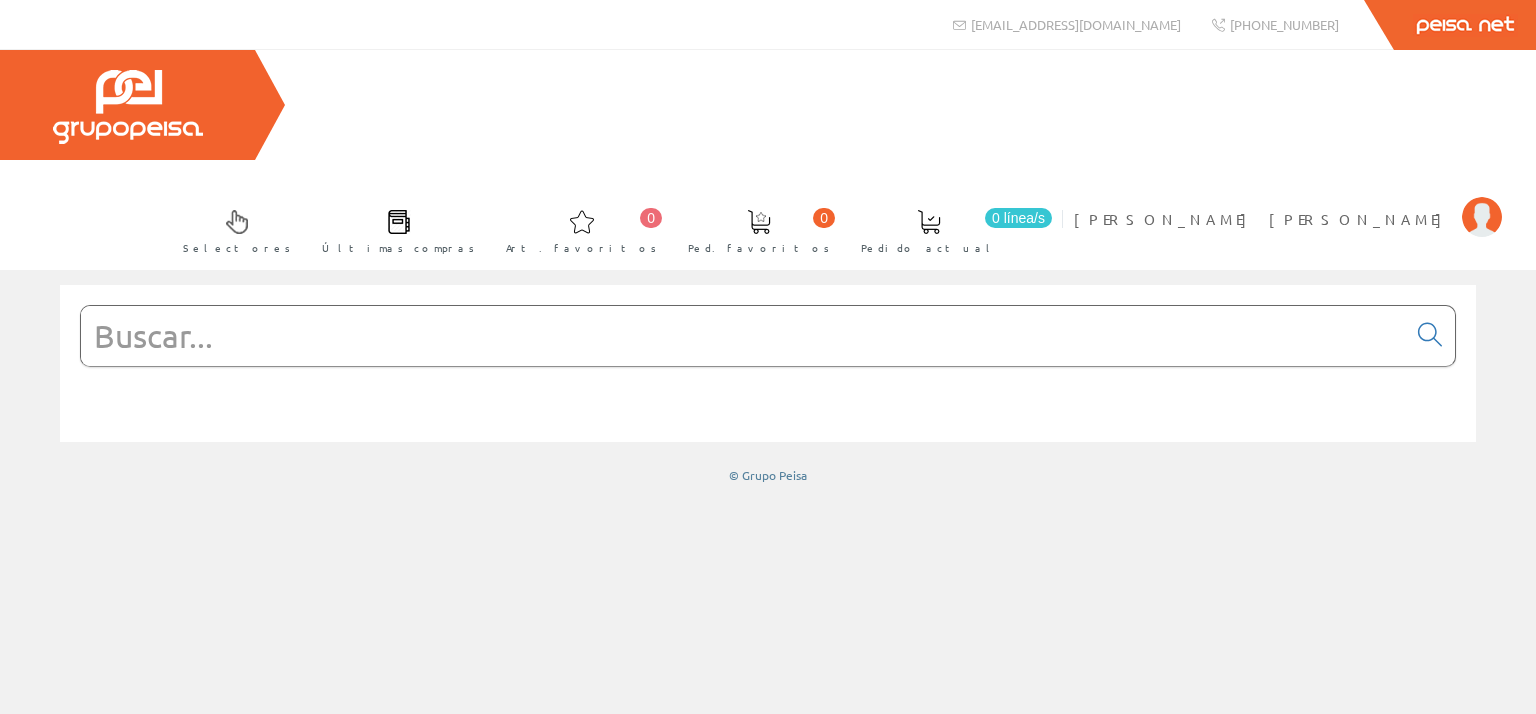 scroll, scrollTop: 0, scrollLeft: 0, axis: both 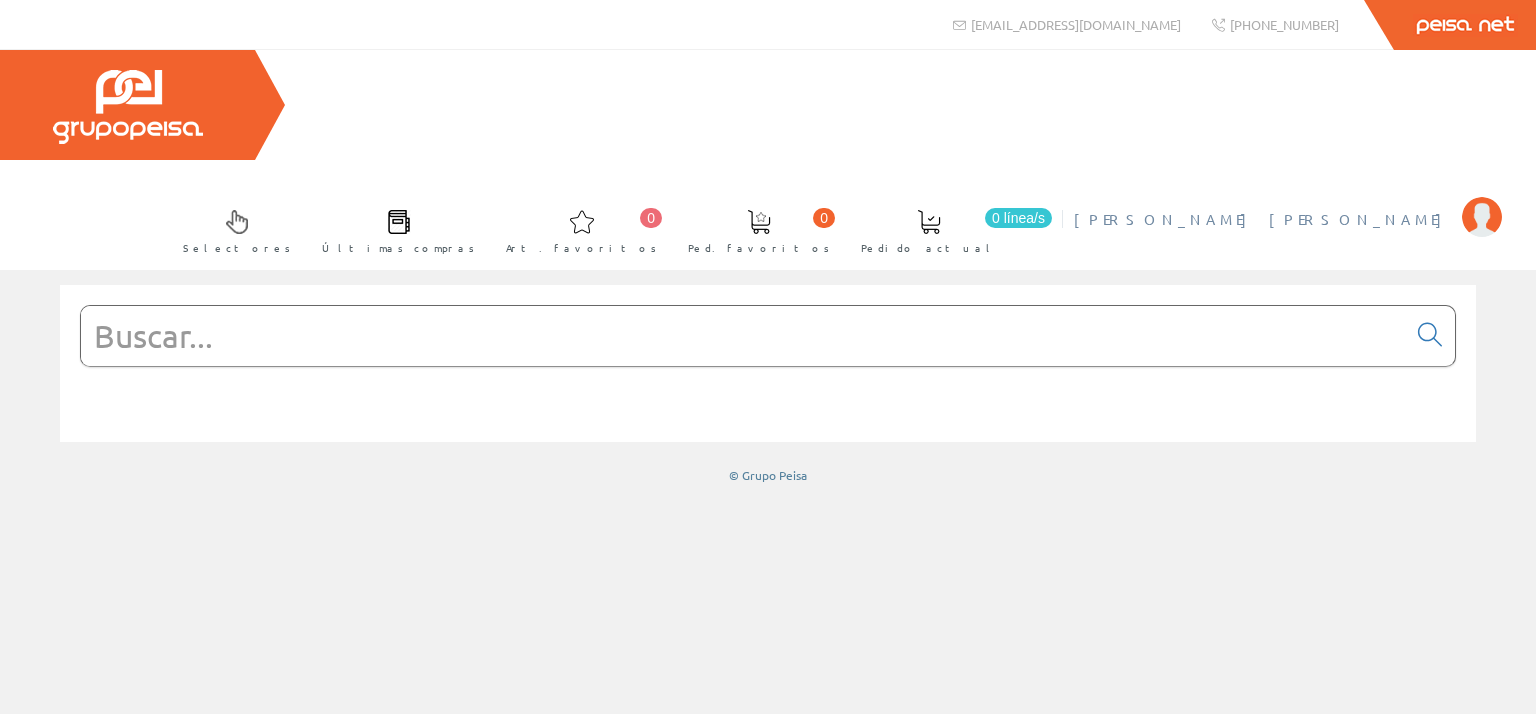 click at bounding box center (1482, 217) 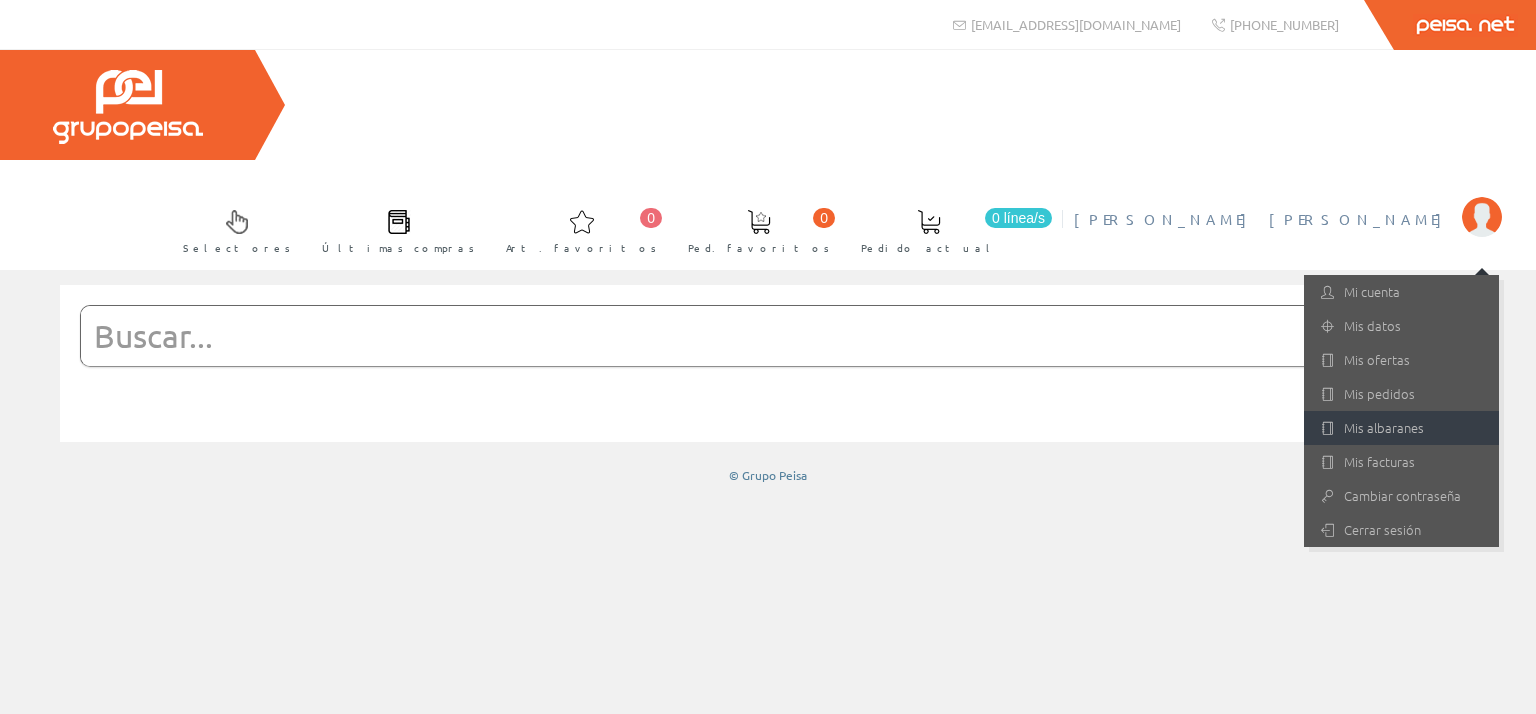 click on "Mis albaranes" at bounding box center (1401, 428) 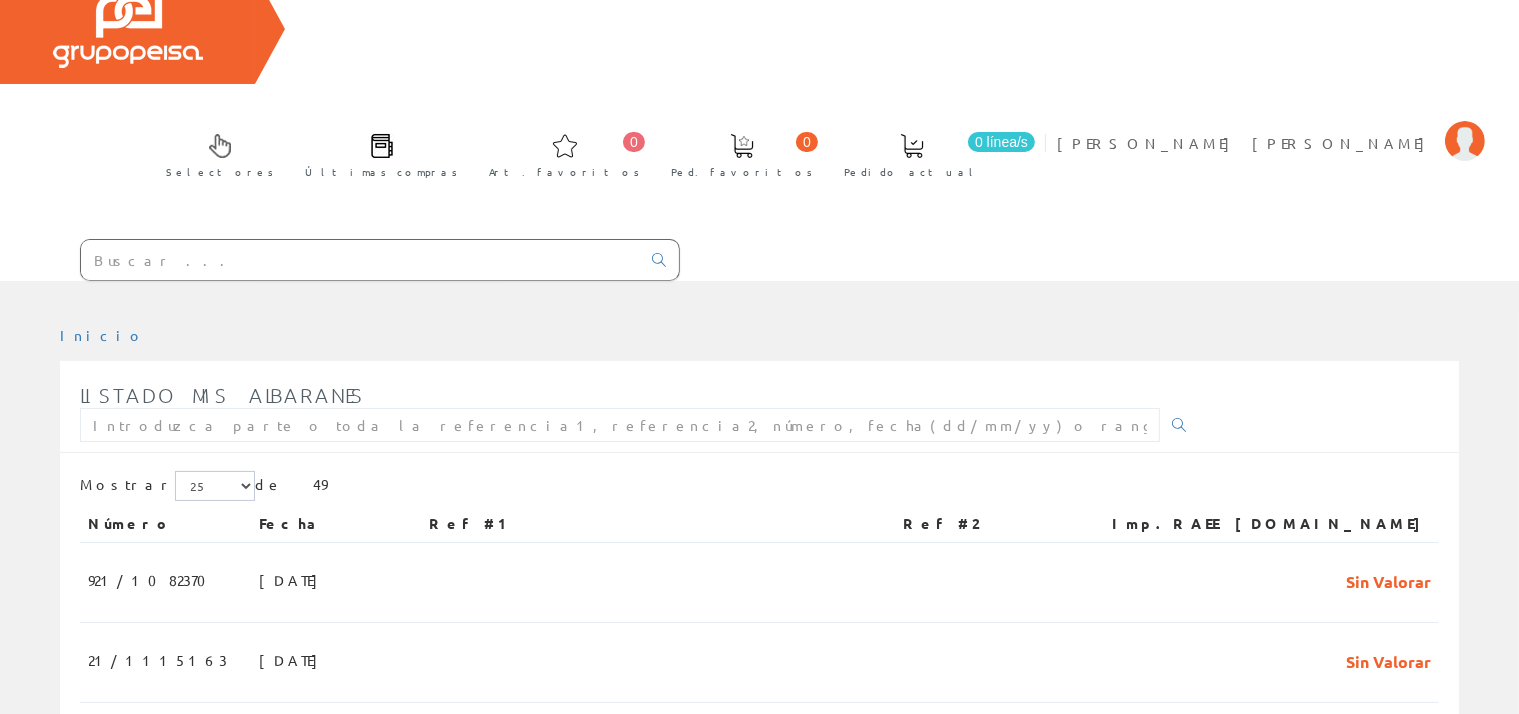 scroll, scrollTop: 211, scrollLeft: 0, axis: vertical 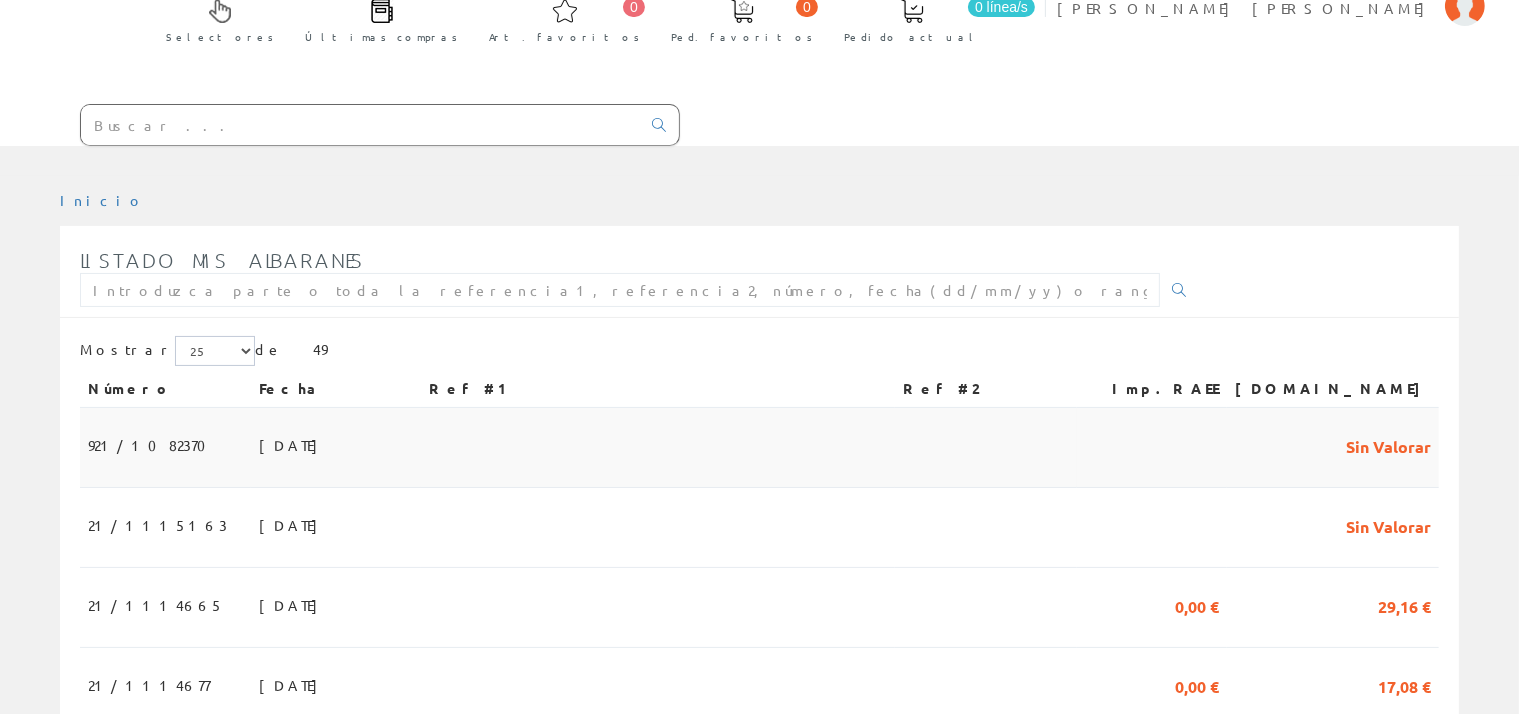 click at bounding box center (658, 448) 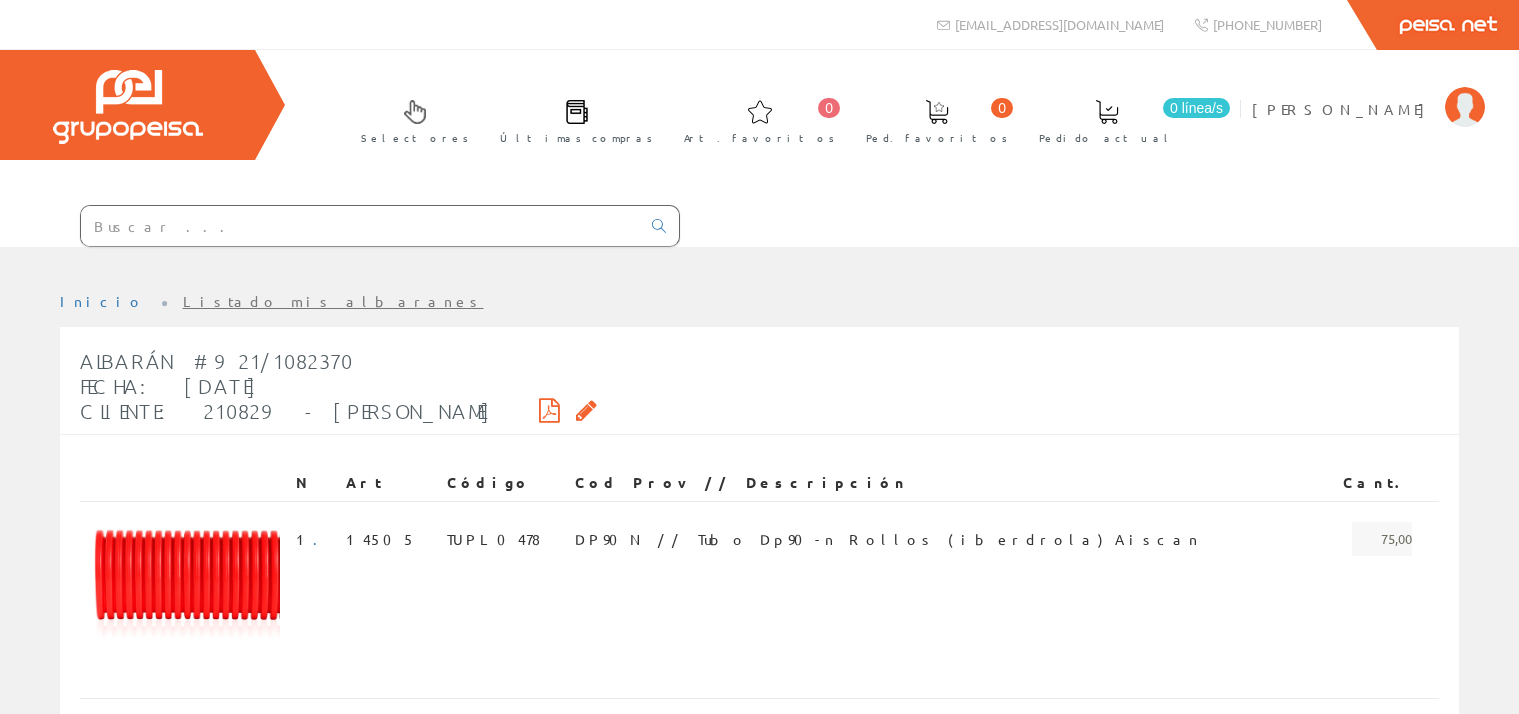 scroll, scrollTop: 0, scrollLeft: 0, axis: both 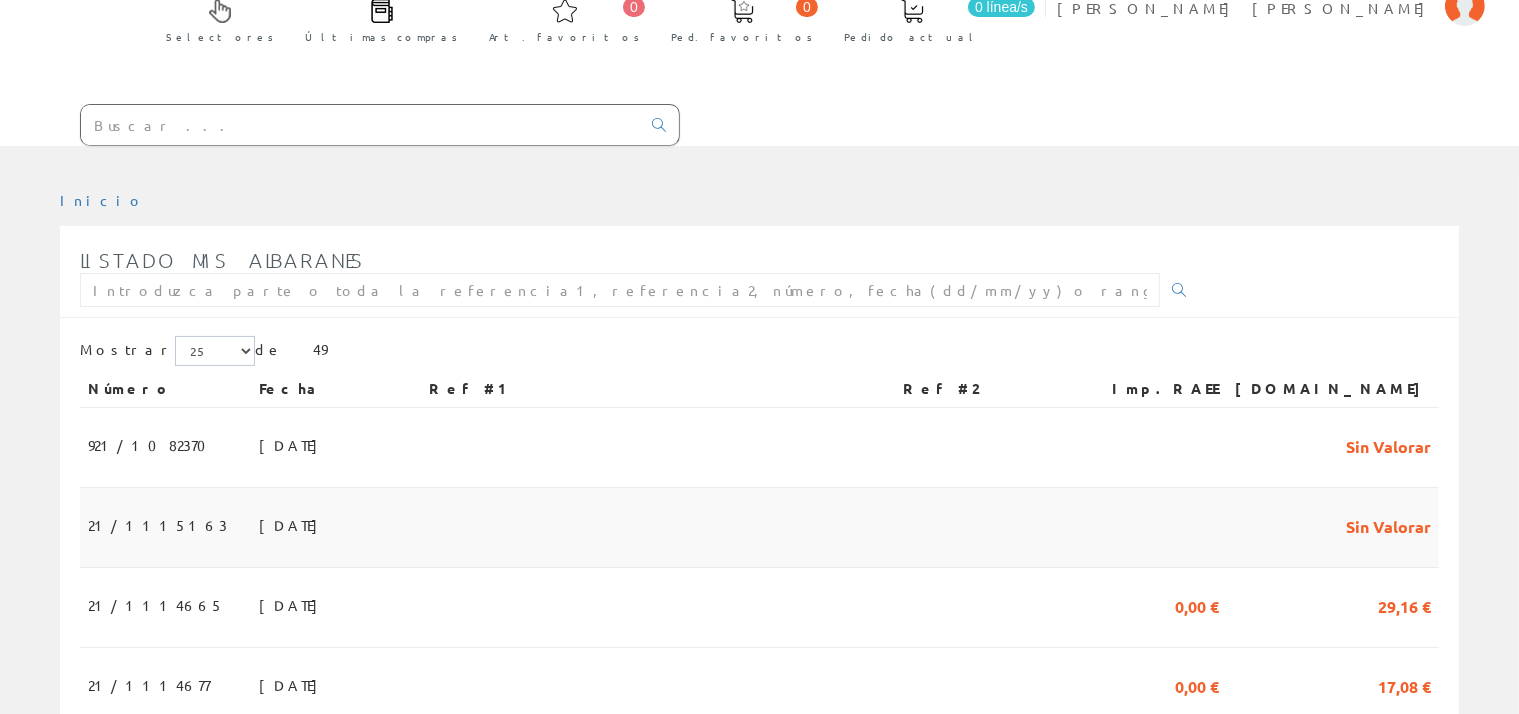 click on "[DATE]" at bounding box center (336, 528) 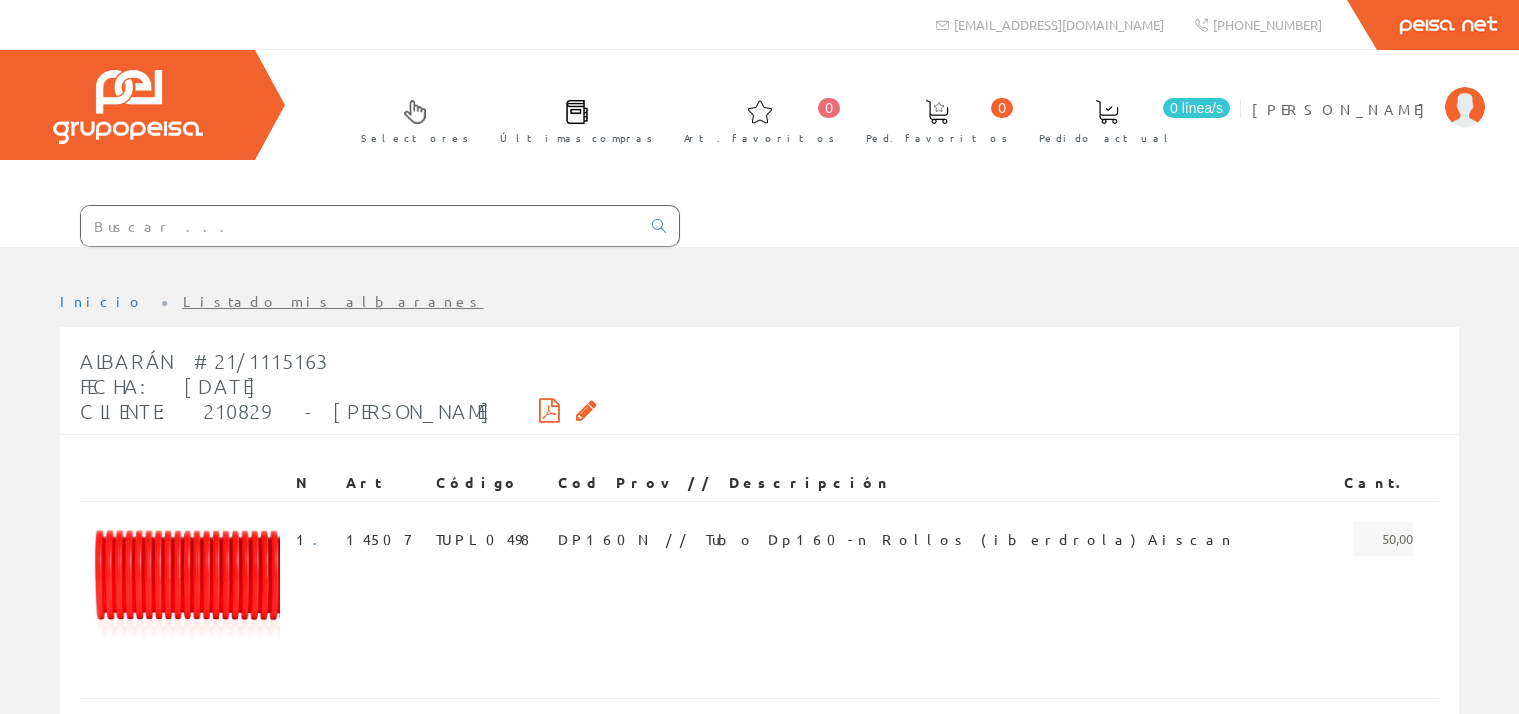 scroll, scrollTop: 0, scrollLeft: 0, axis: both 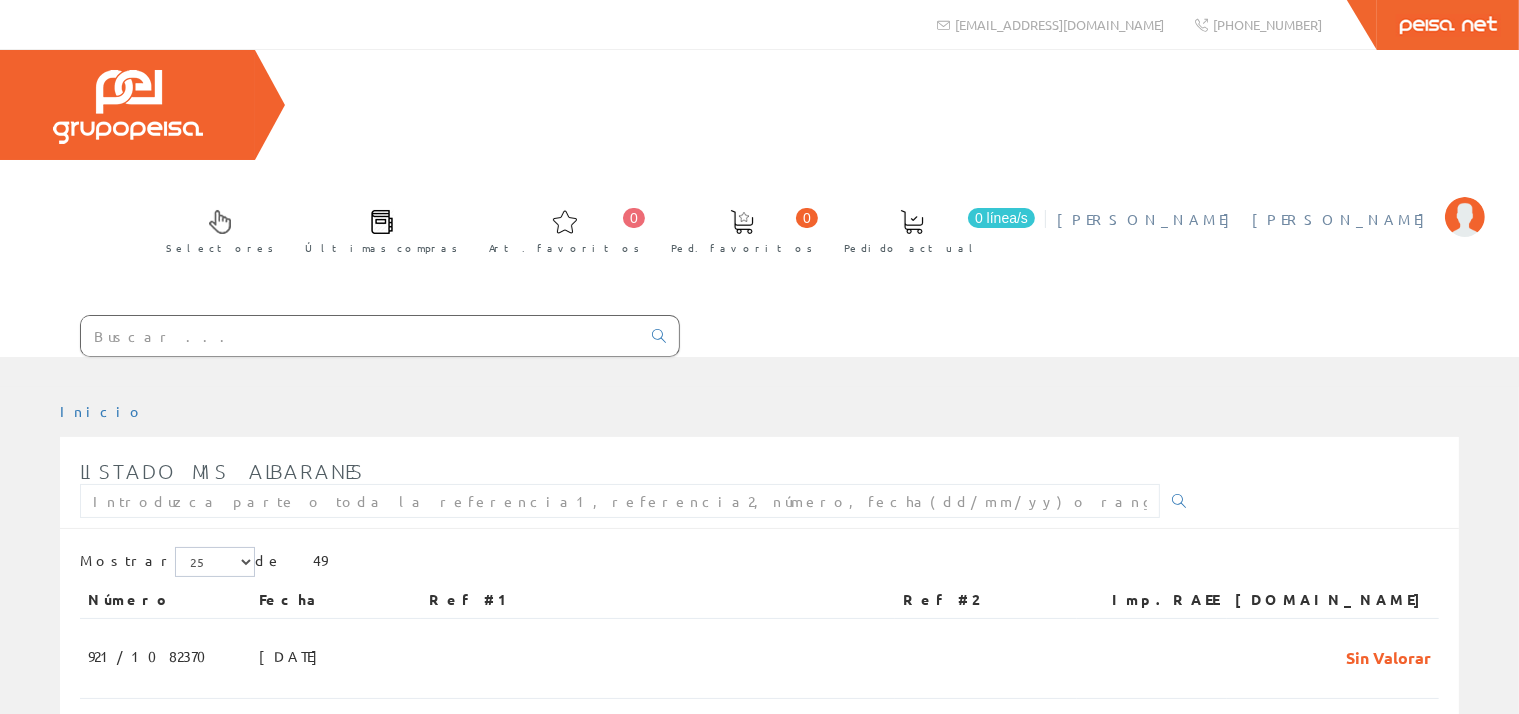click at bounding box center (1465, 217) 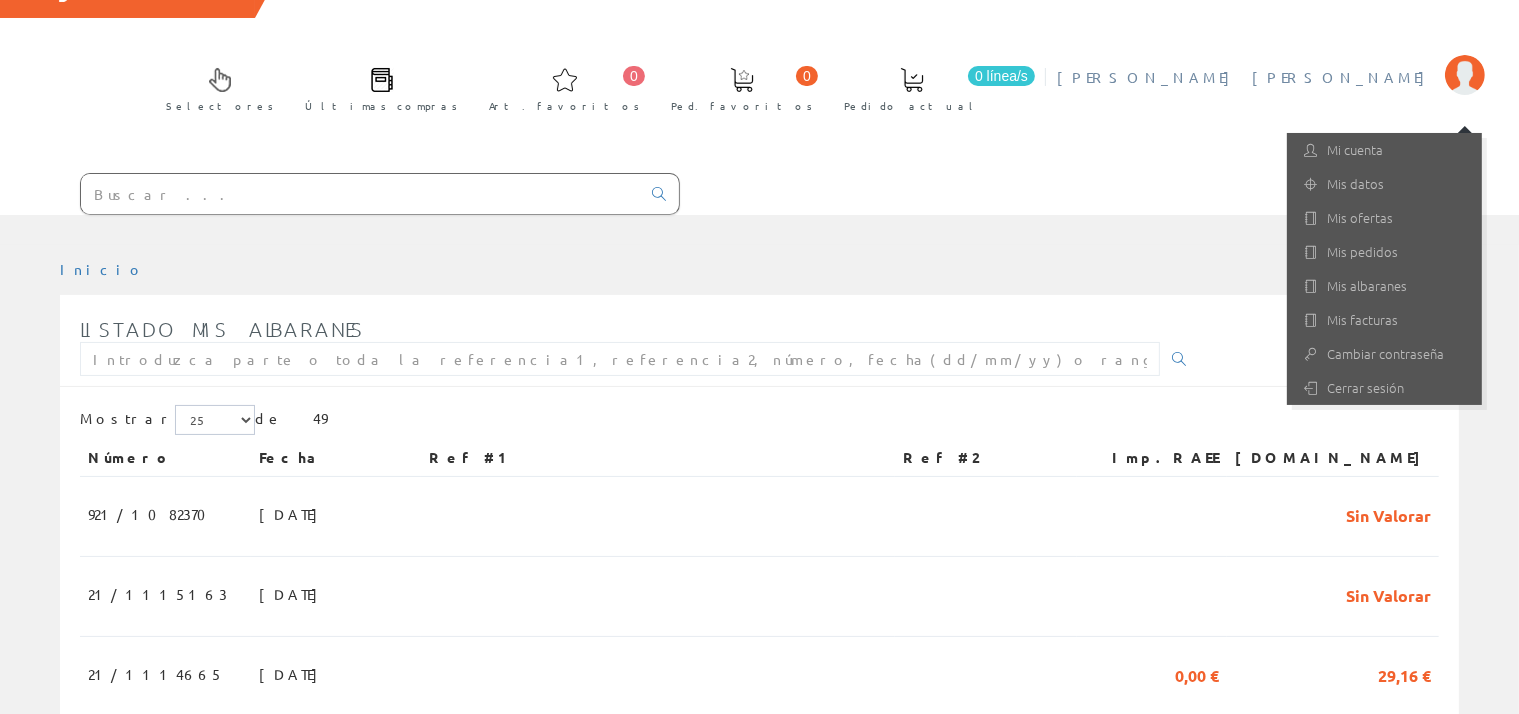 scroll, scrollTop: 316, scrollLeft: 0, axis: vertical 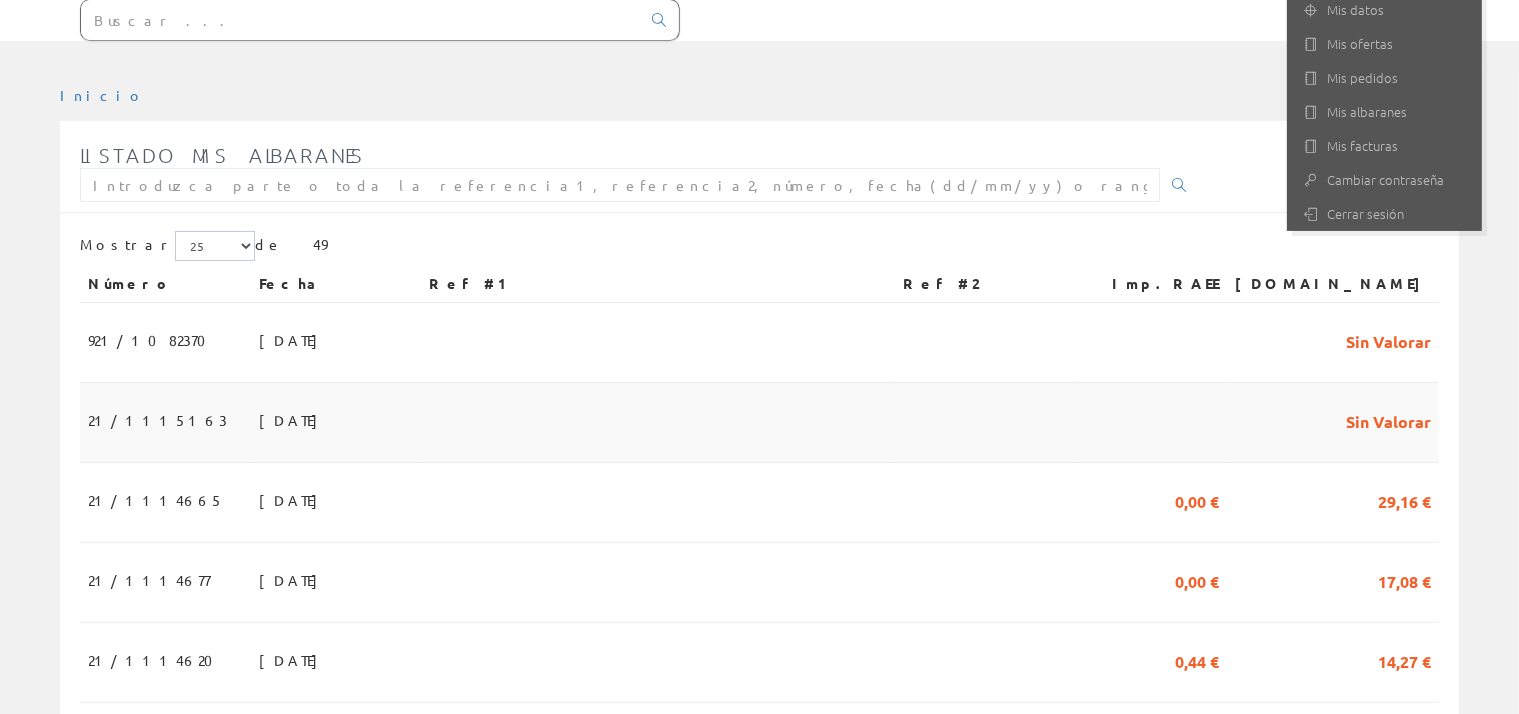click at bounding box center [658, 423] 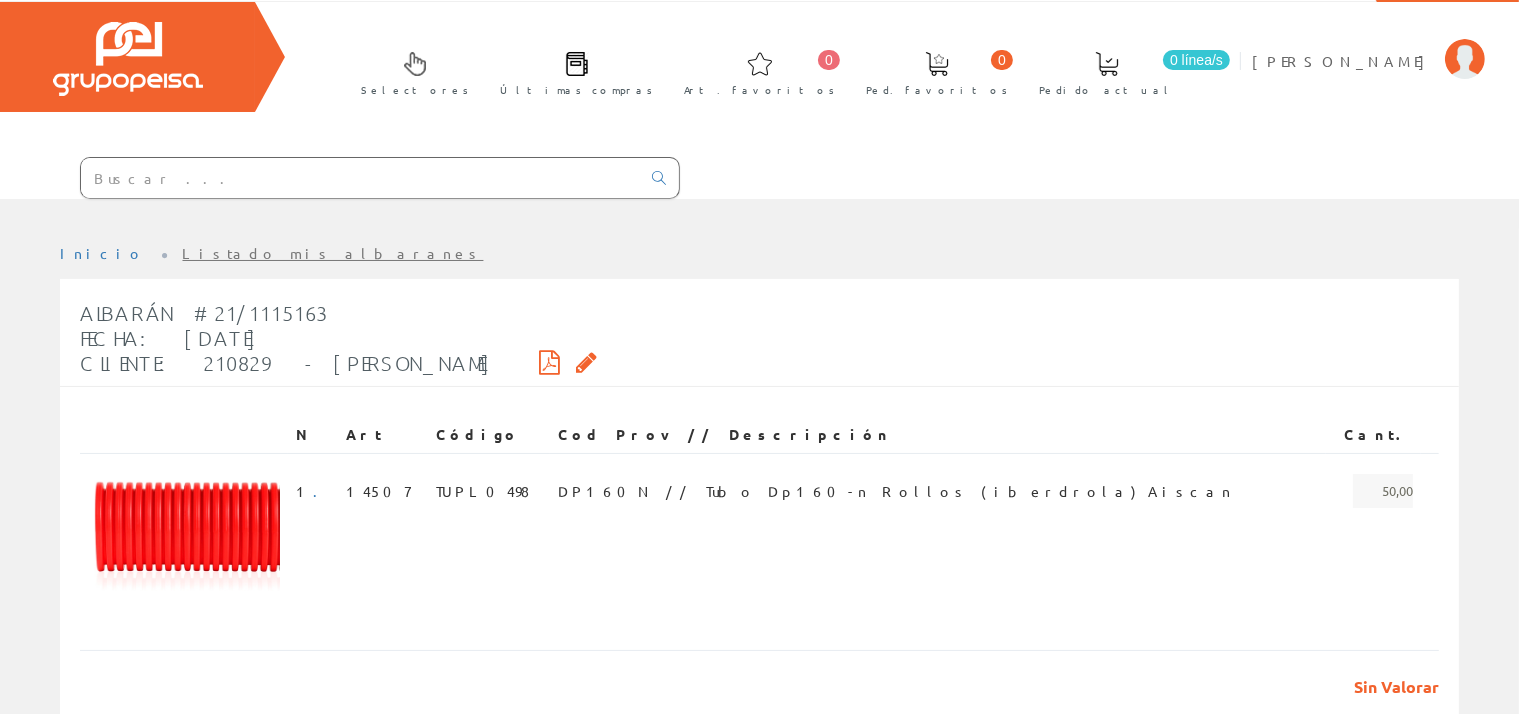 scroll, scrollTop: 0, scrollLeft: 0, axis: both 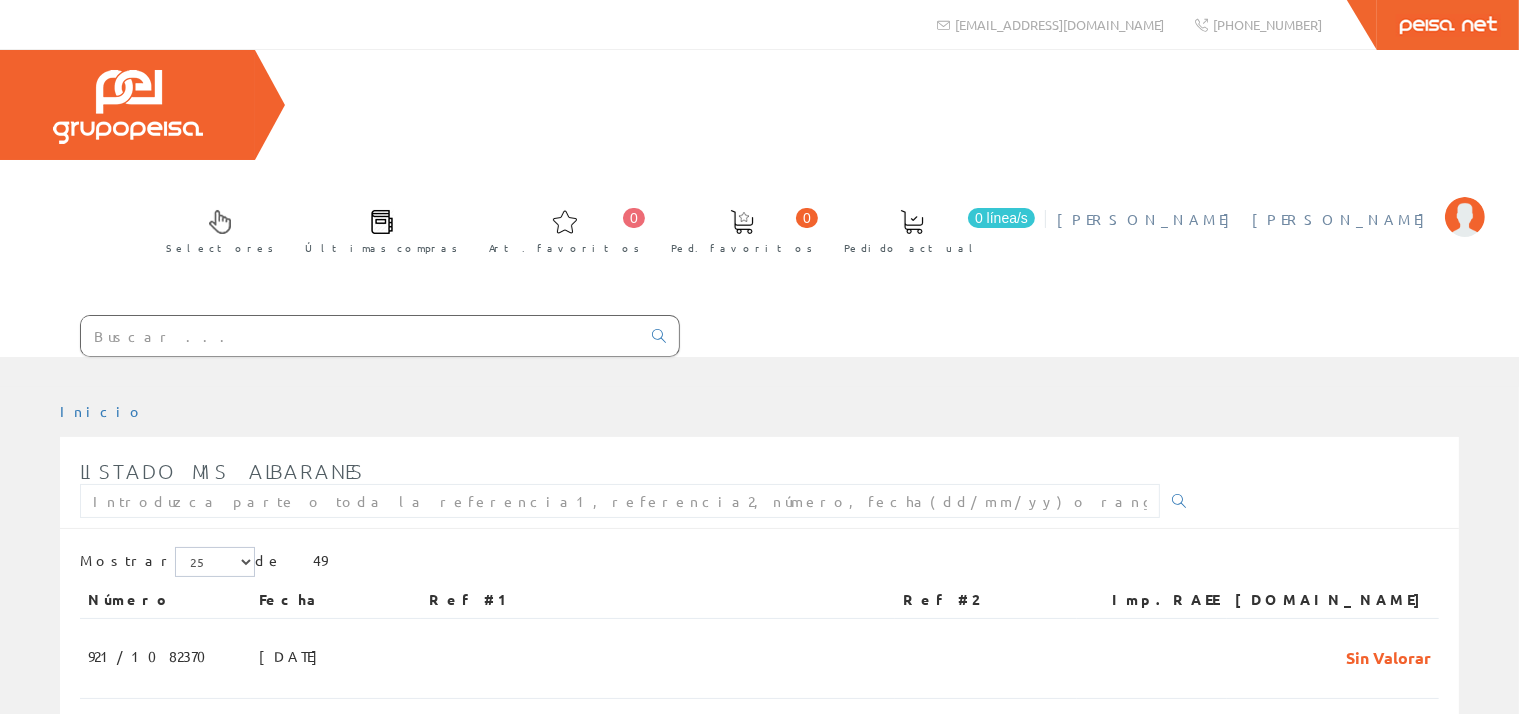 click at bounding box center [1465, 217] 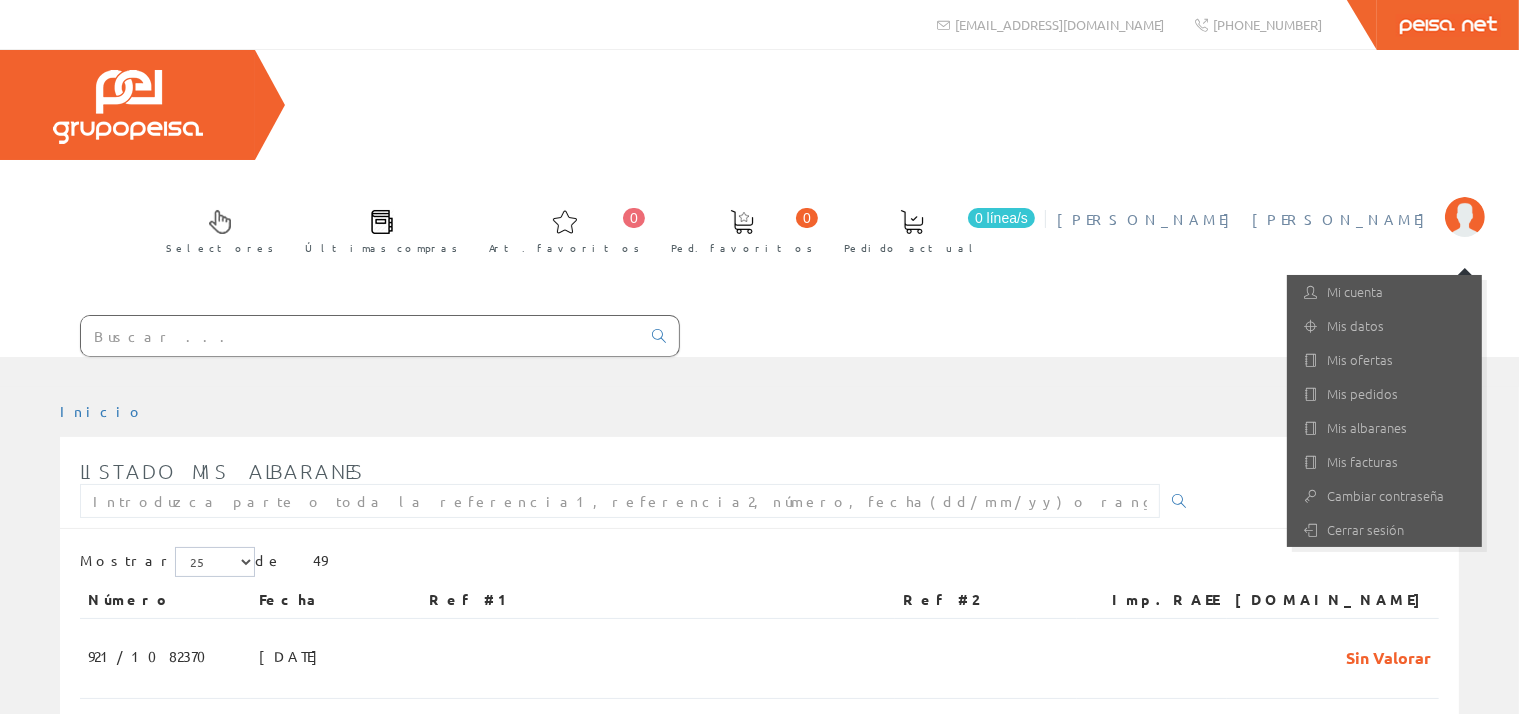 click at bounding box center [1465, 217] 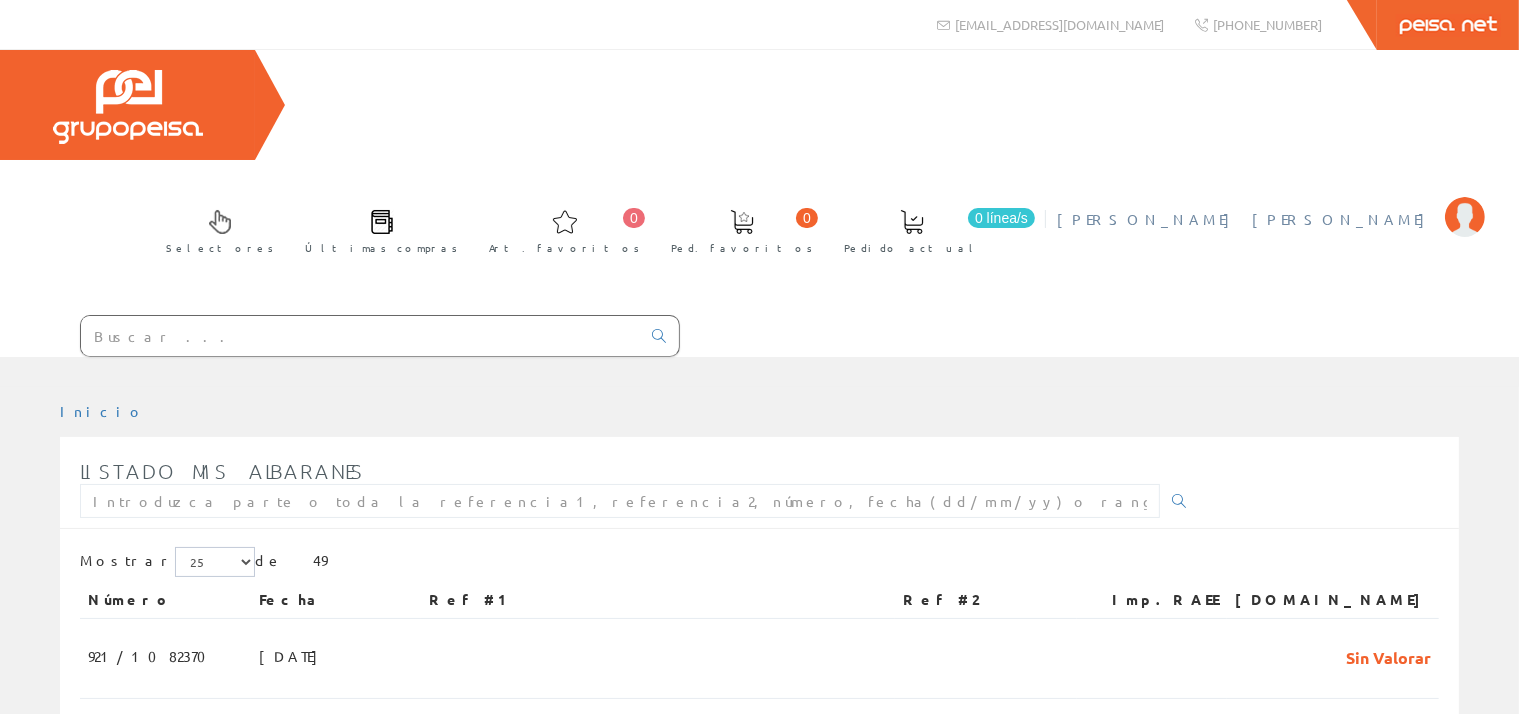 click at bounding box center [1465, 217] 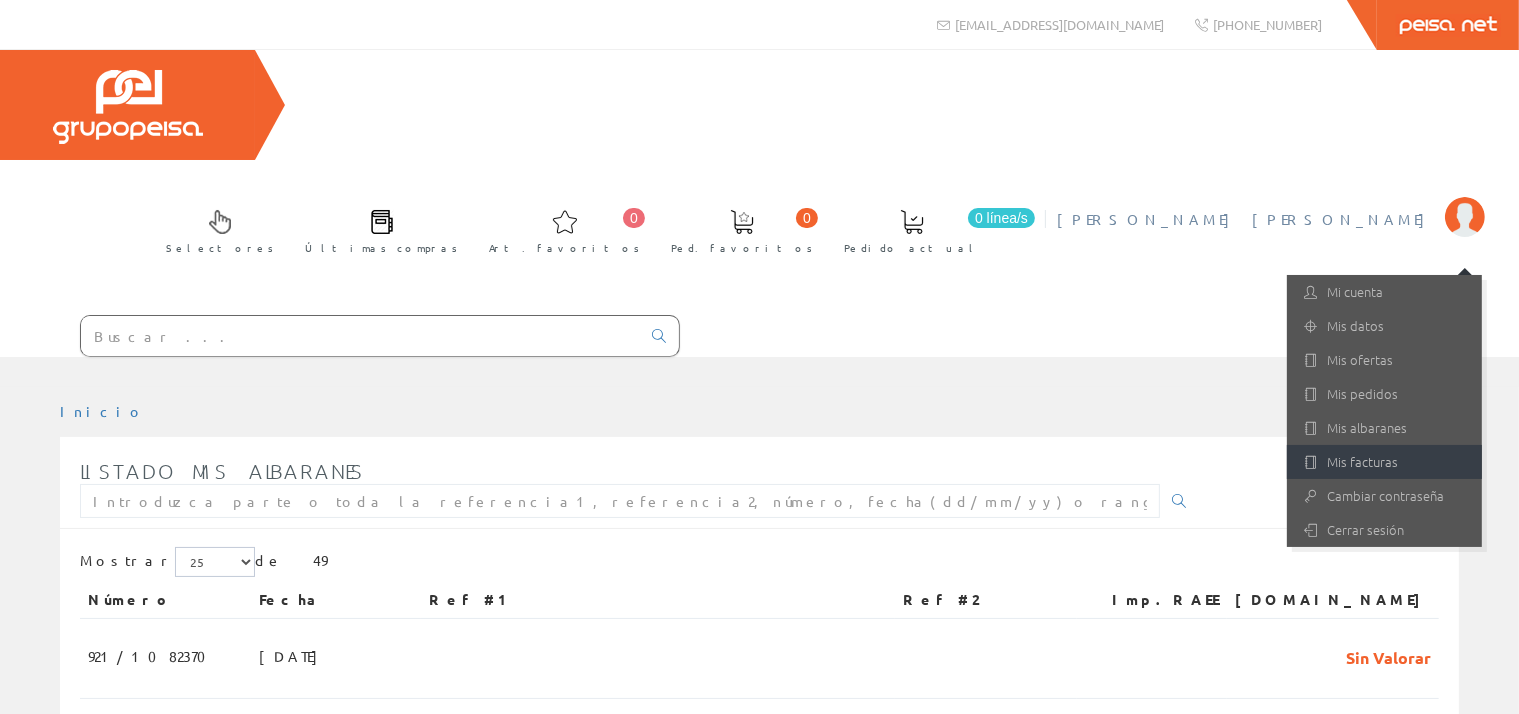 click on "Mis facturas" at bounding box center (1384, 462) 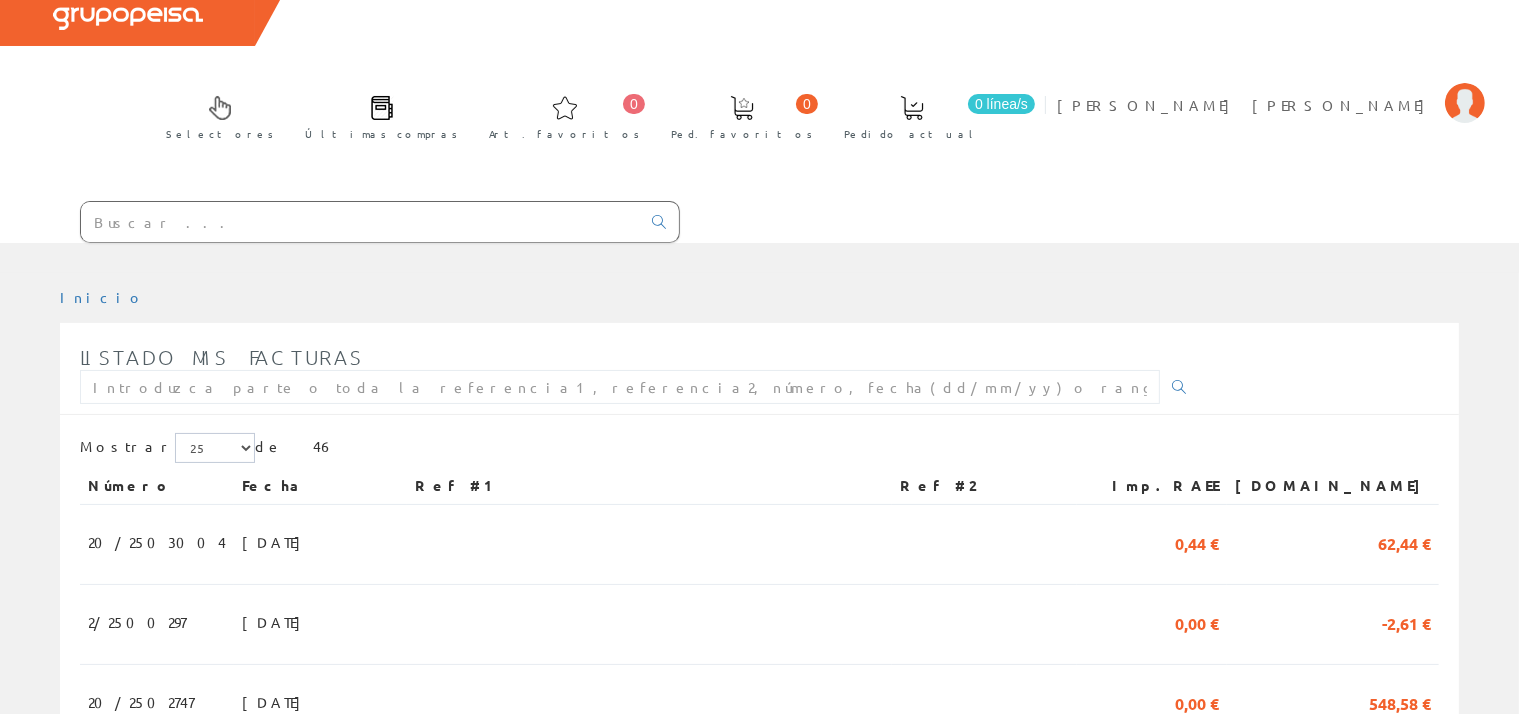 scroll, scrollTop: 0, scrollLeft: 0, axis: both 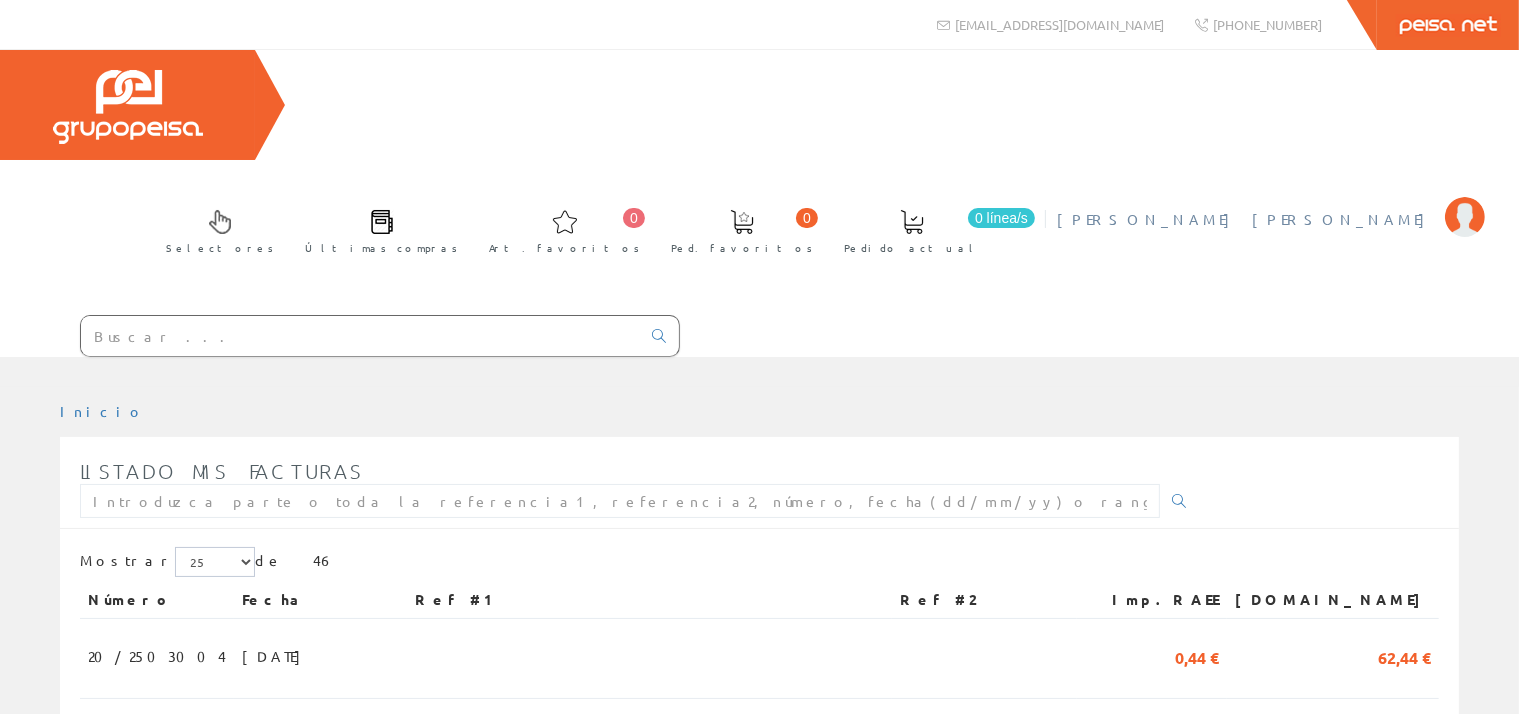 click at bounding box center (1465, 217) 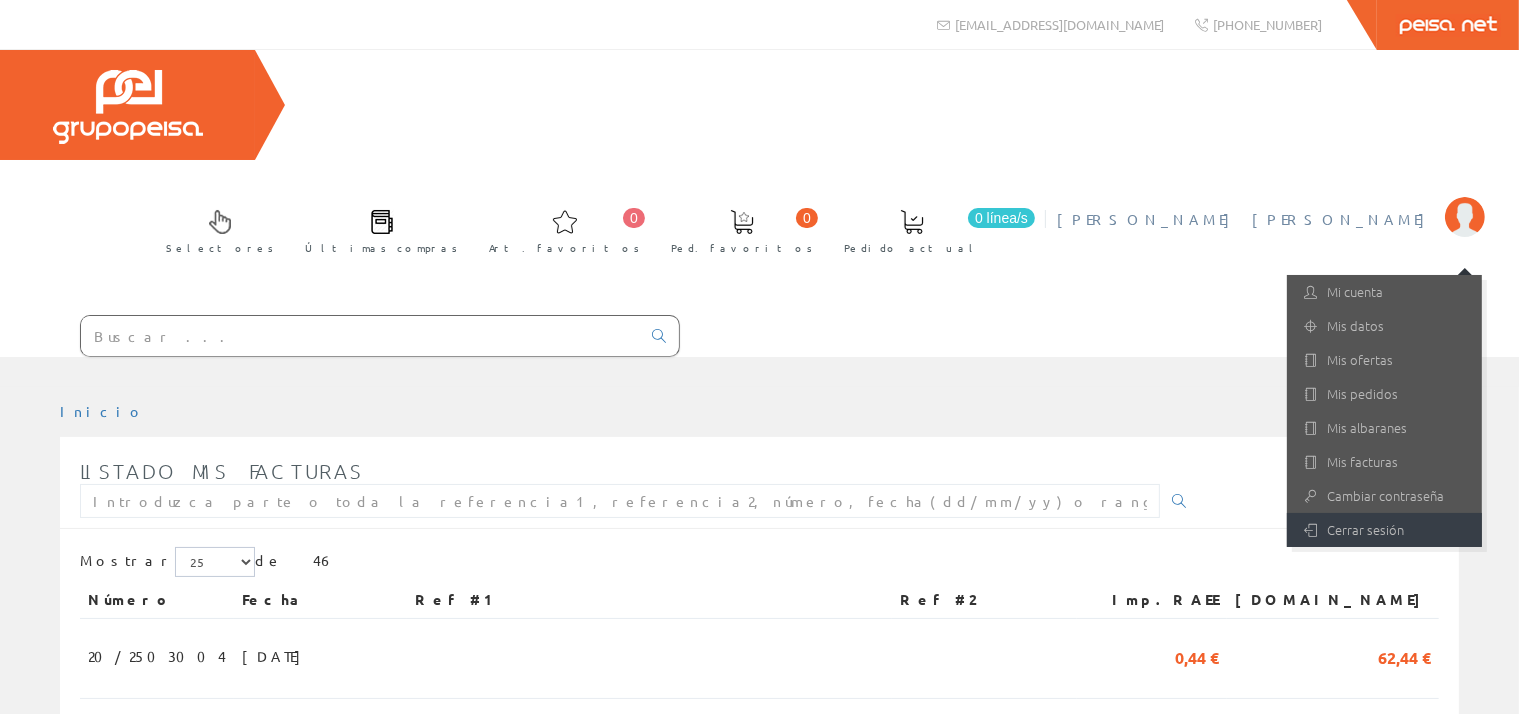 click on "Cerrar sesión" at bounding box center [1384, 530] 